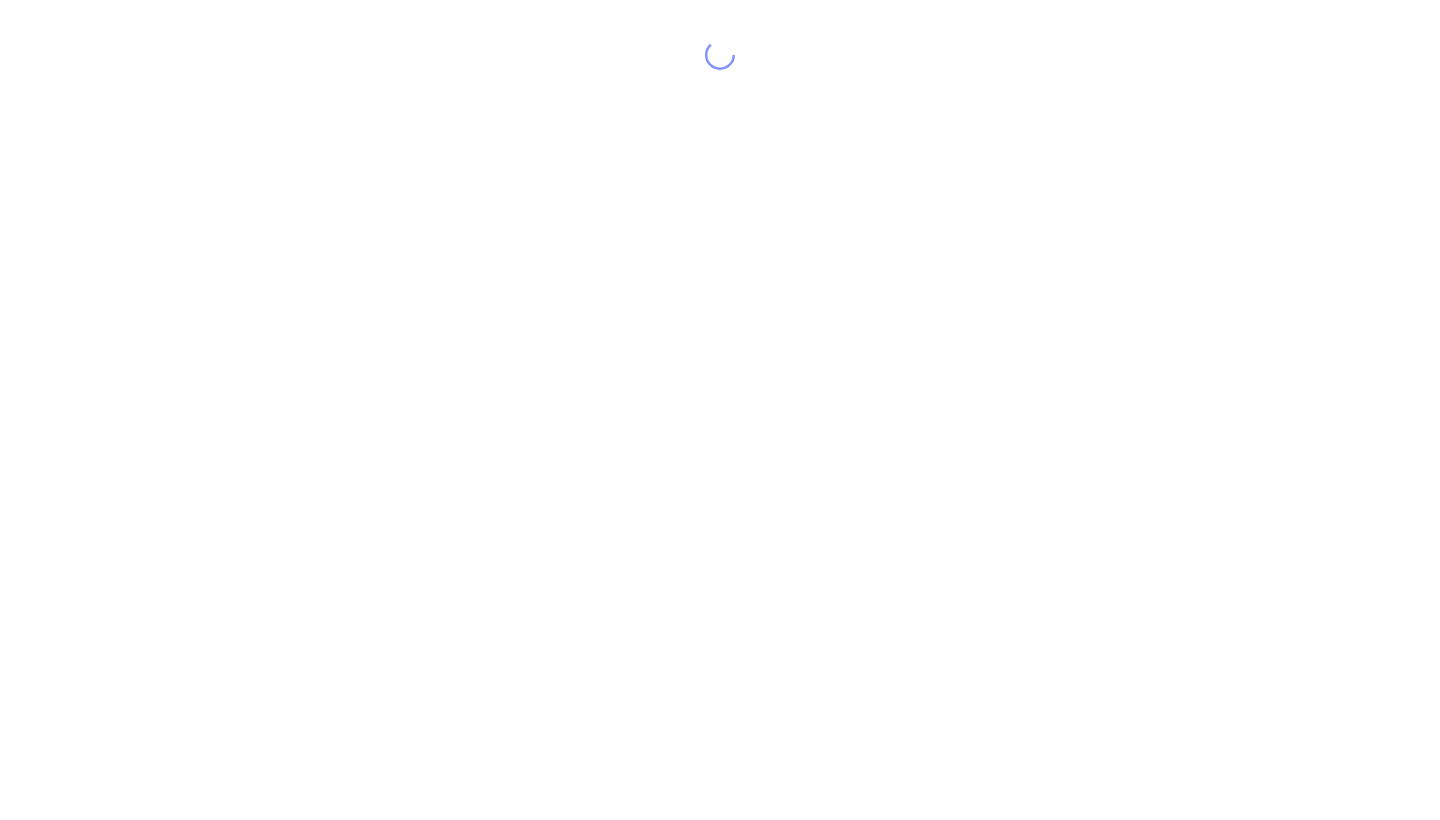 scroll, scrollTop: 0, scrollLeft: 0, axis: both 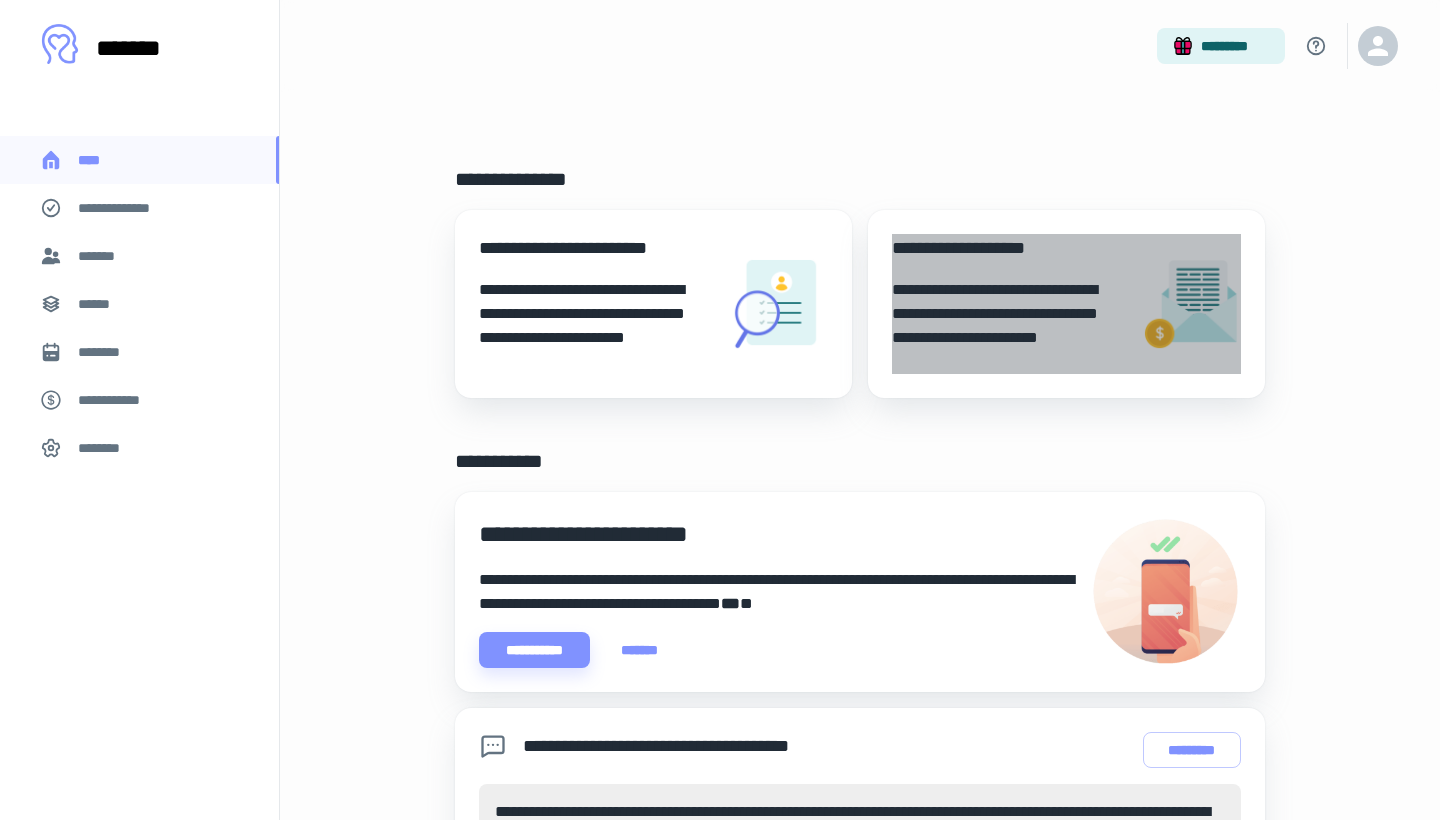 click on "**********" at bounding box center (1008, 248) 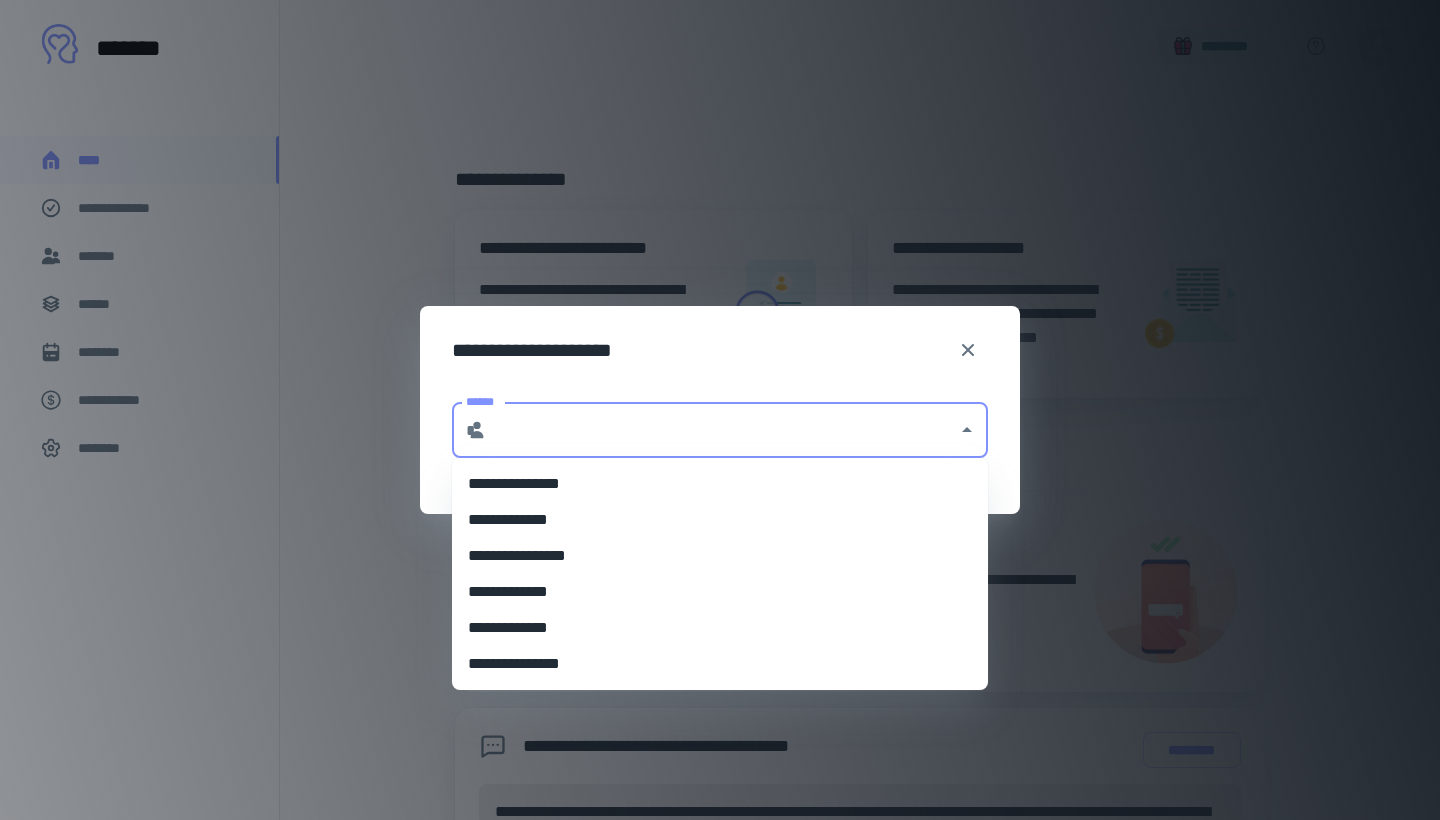 click on "******" at bounding box center [722, 430] 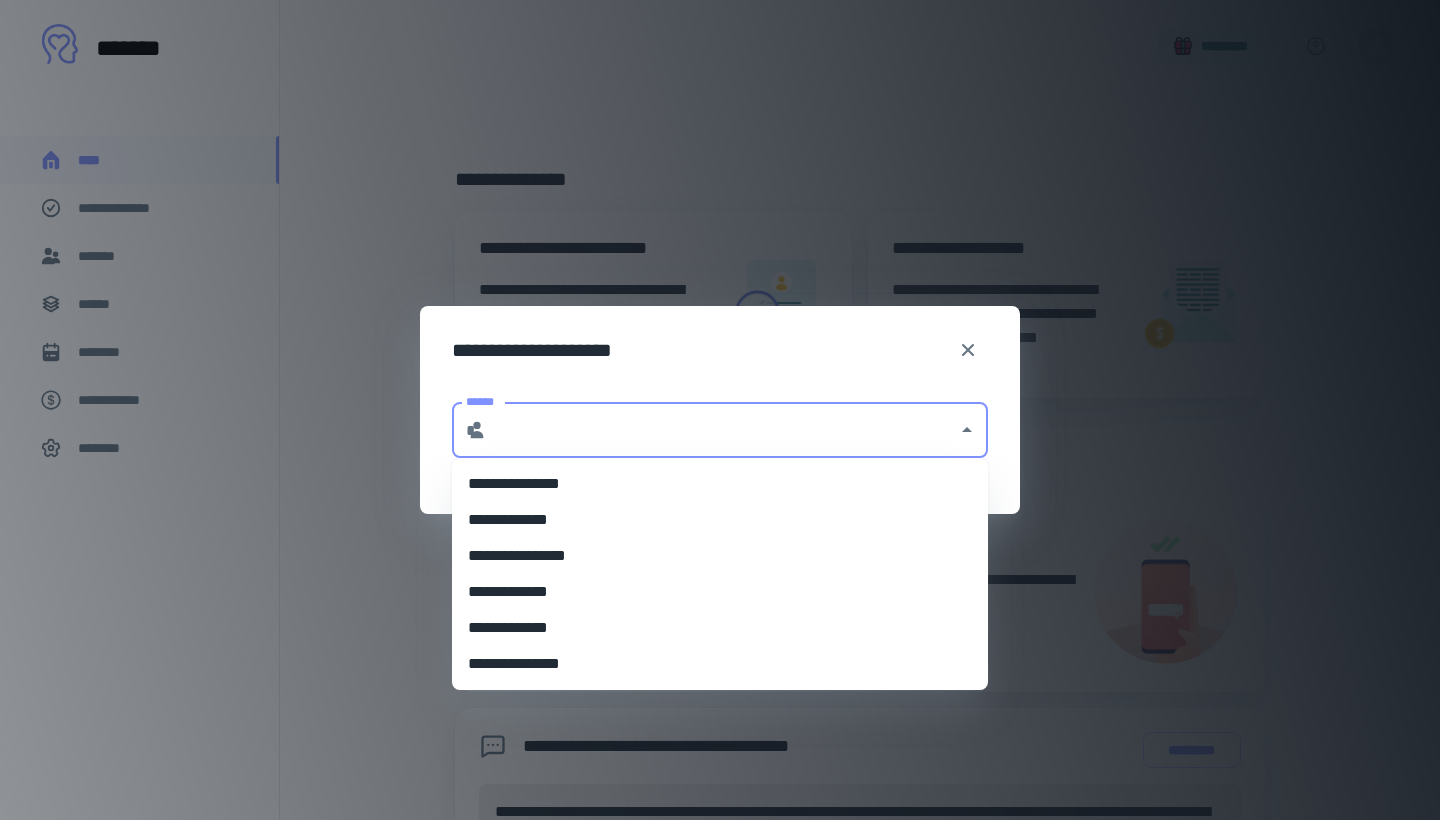 click on "**********" at bounding box center (720, 556) 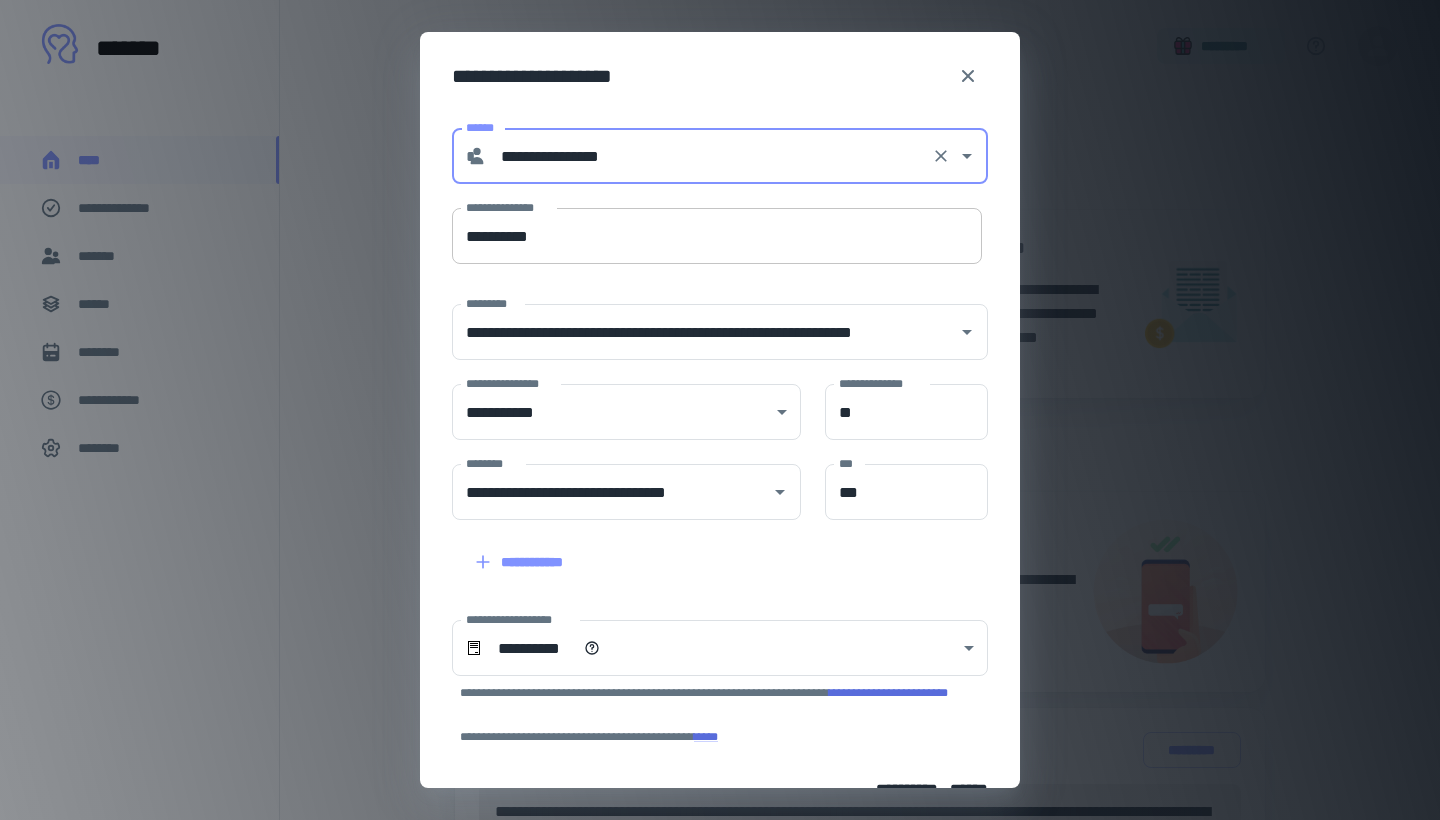 click on "**********" at bounding box center (717, 236) 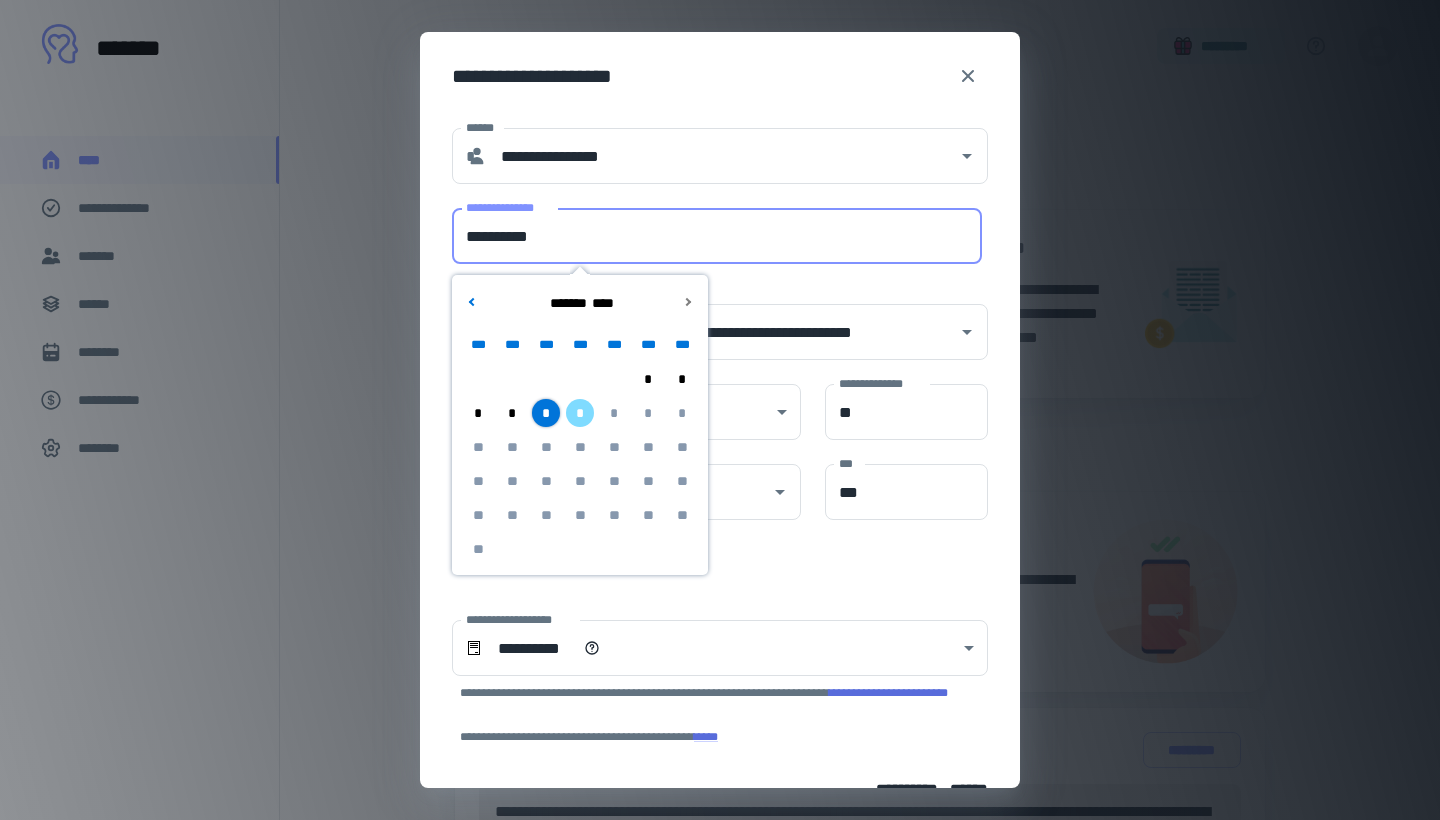 type on "**********" 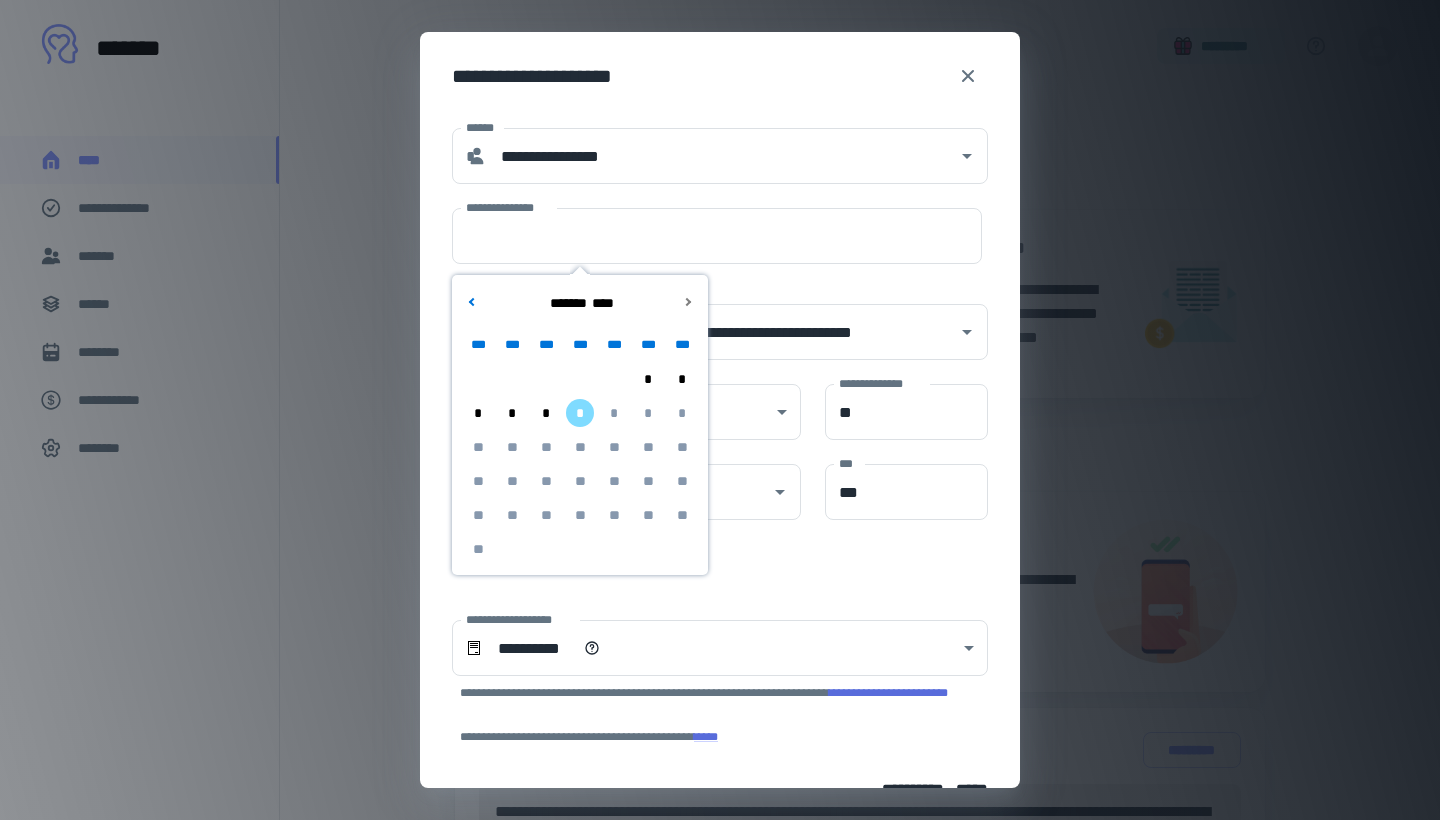 click on "**********" at bounding box center (708, 550) 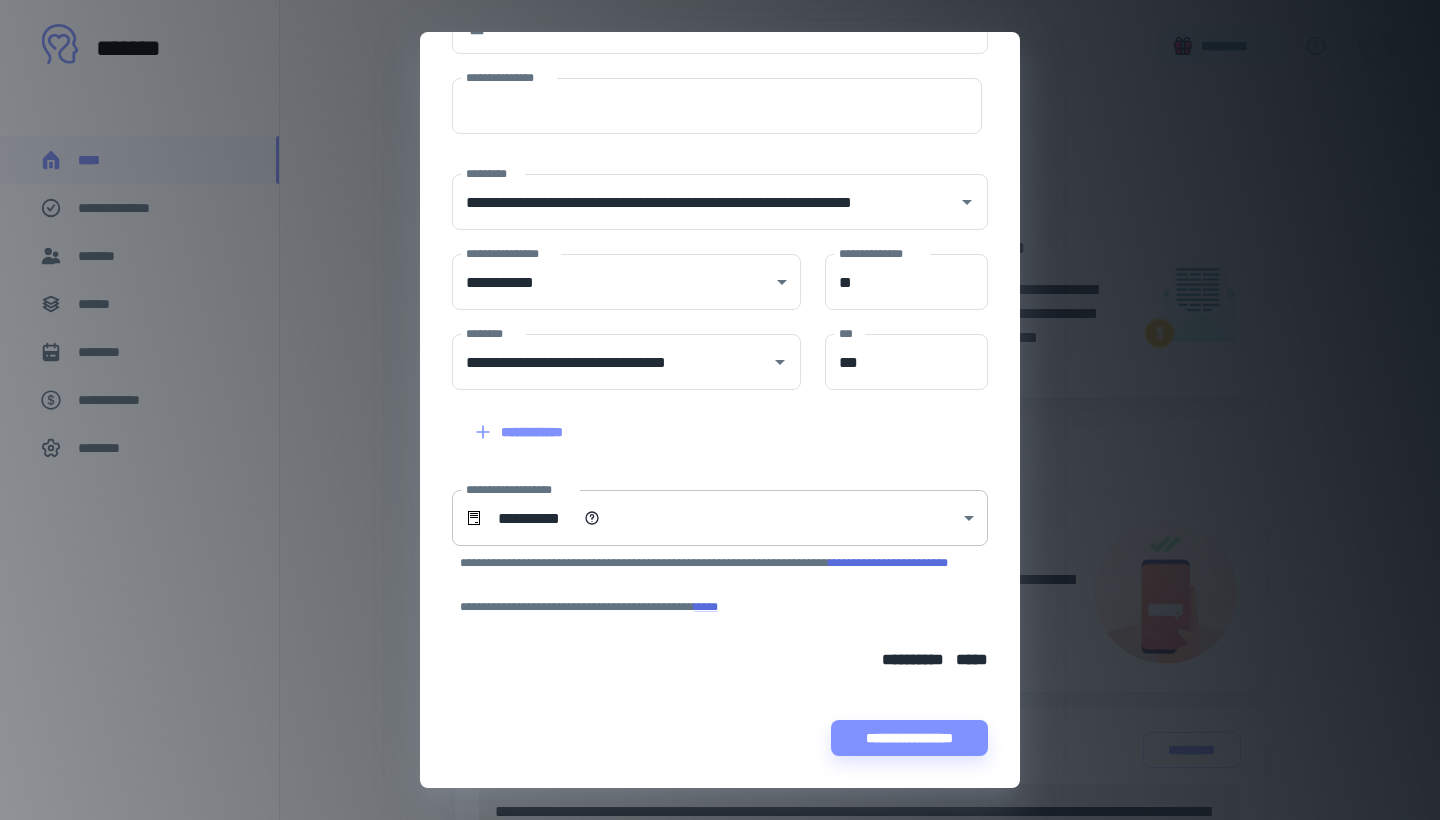 scroll, scrollTop: 130, scrollLeft: 0, axis: vertical 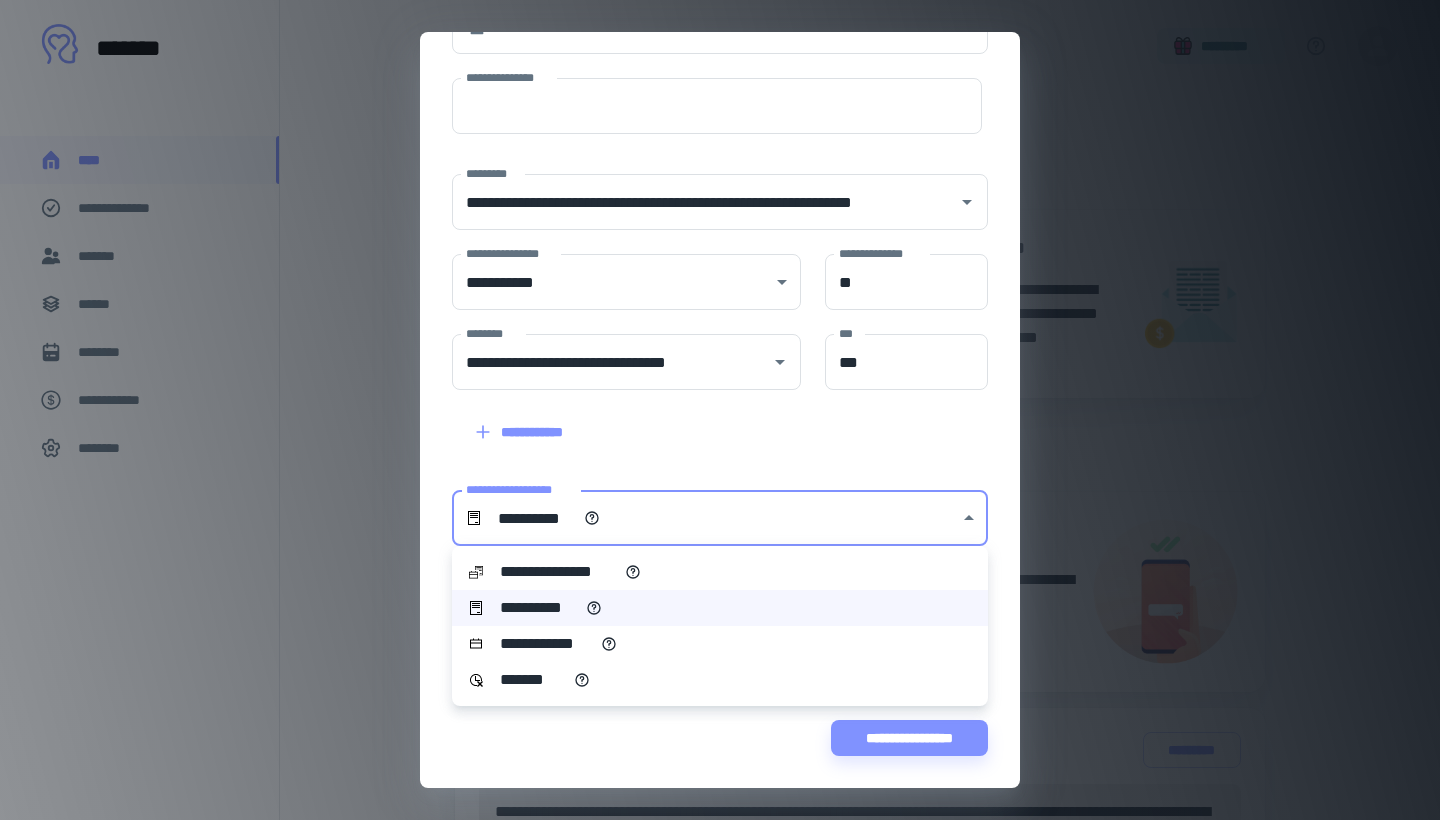 click at bounding box center (720, 410) 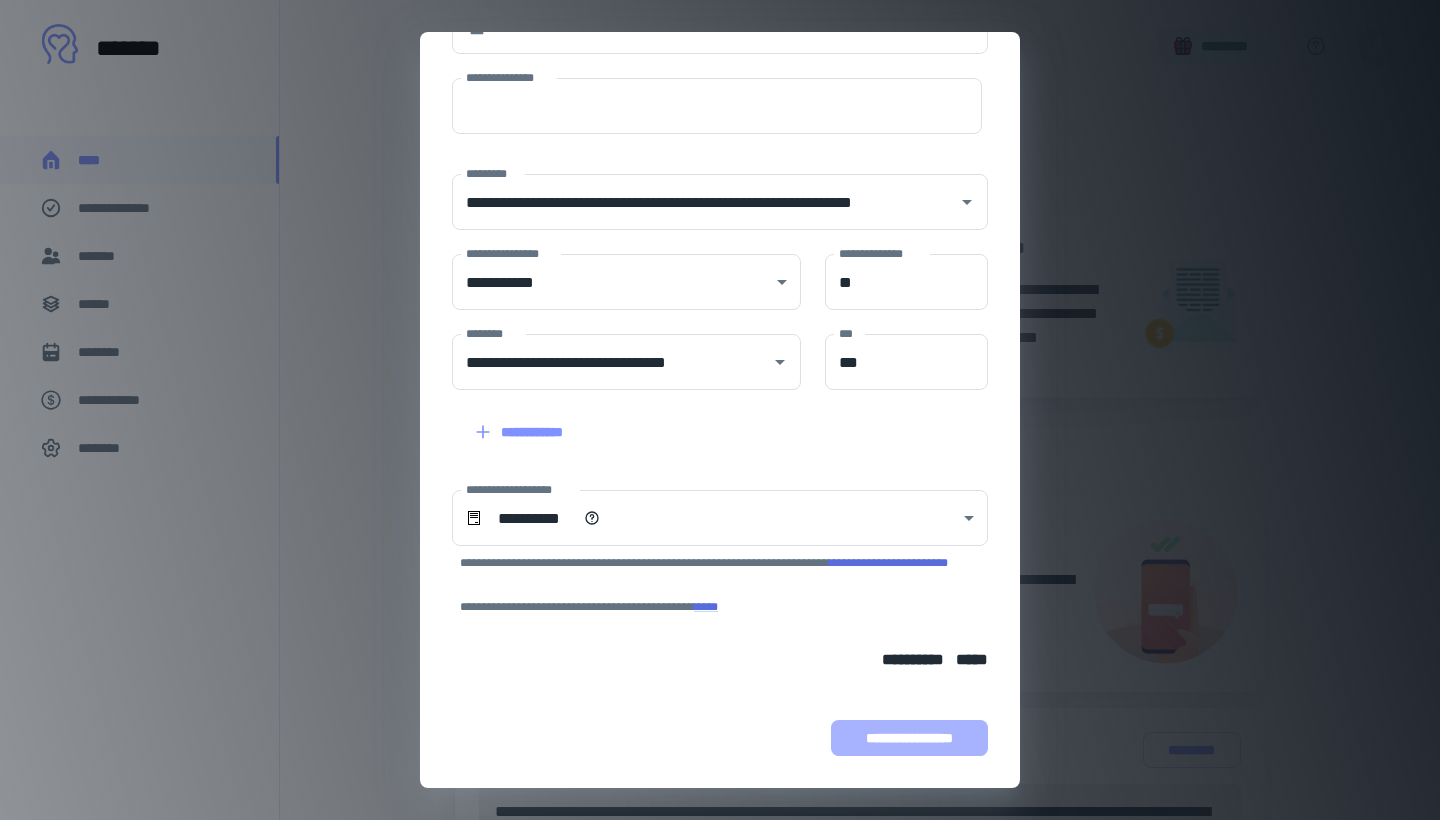 click on "**********" at bounding box center [909, 738] 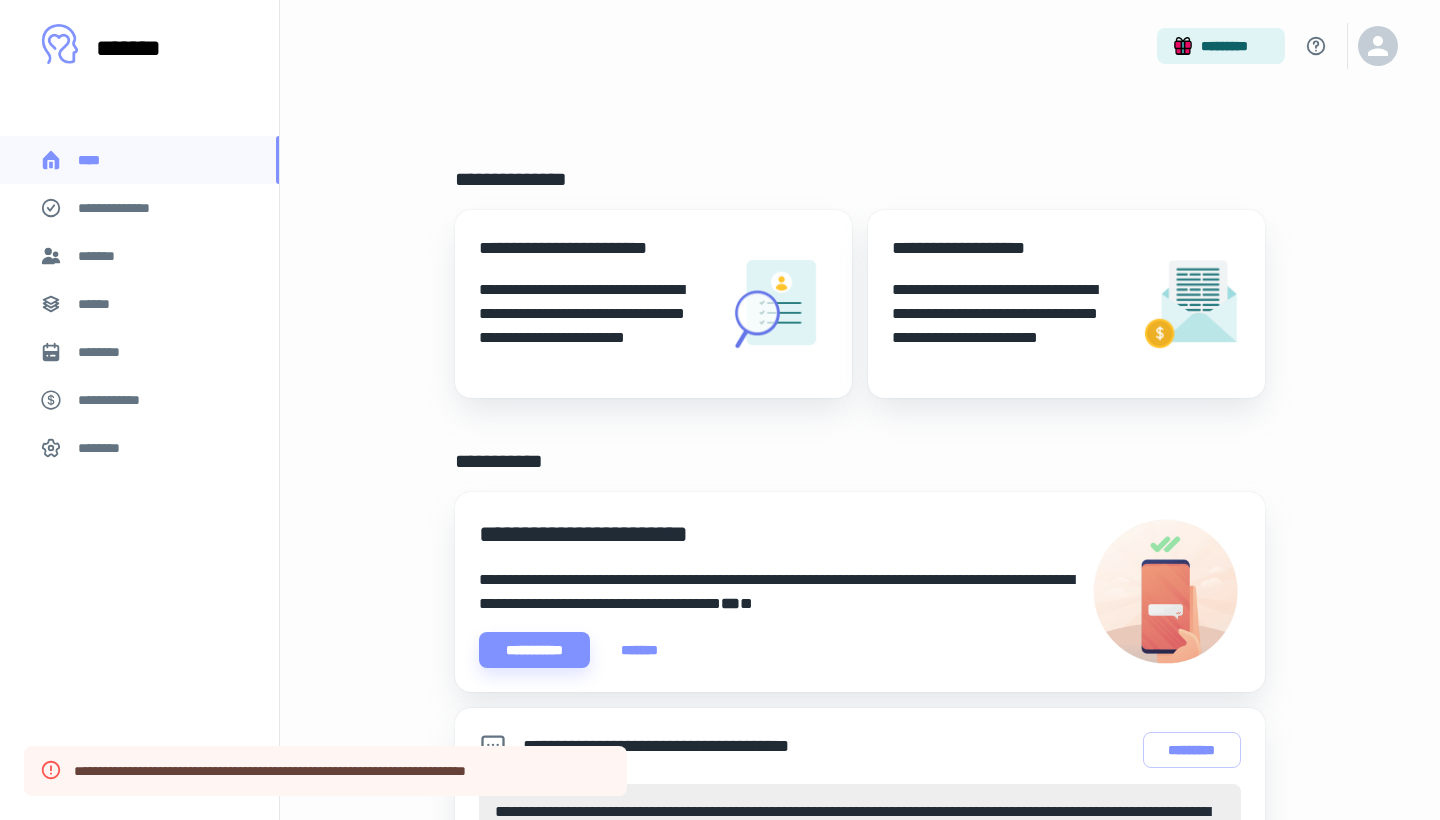click on "**********" at bounding box center [1008, 326] 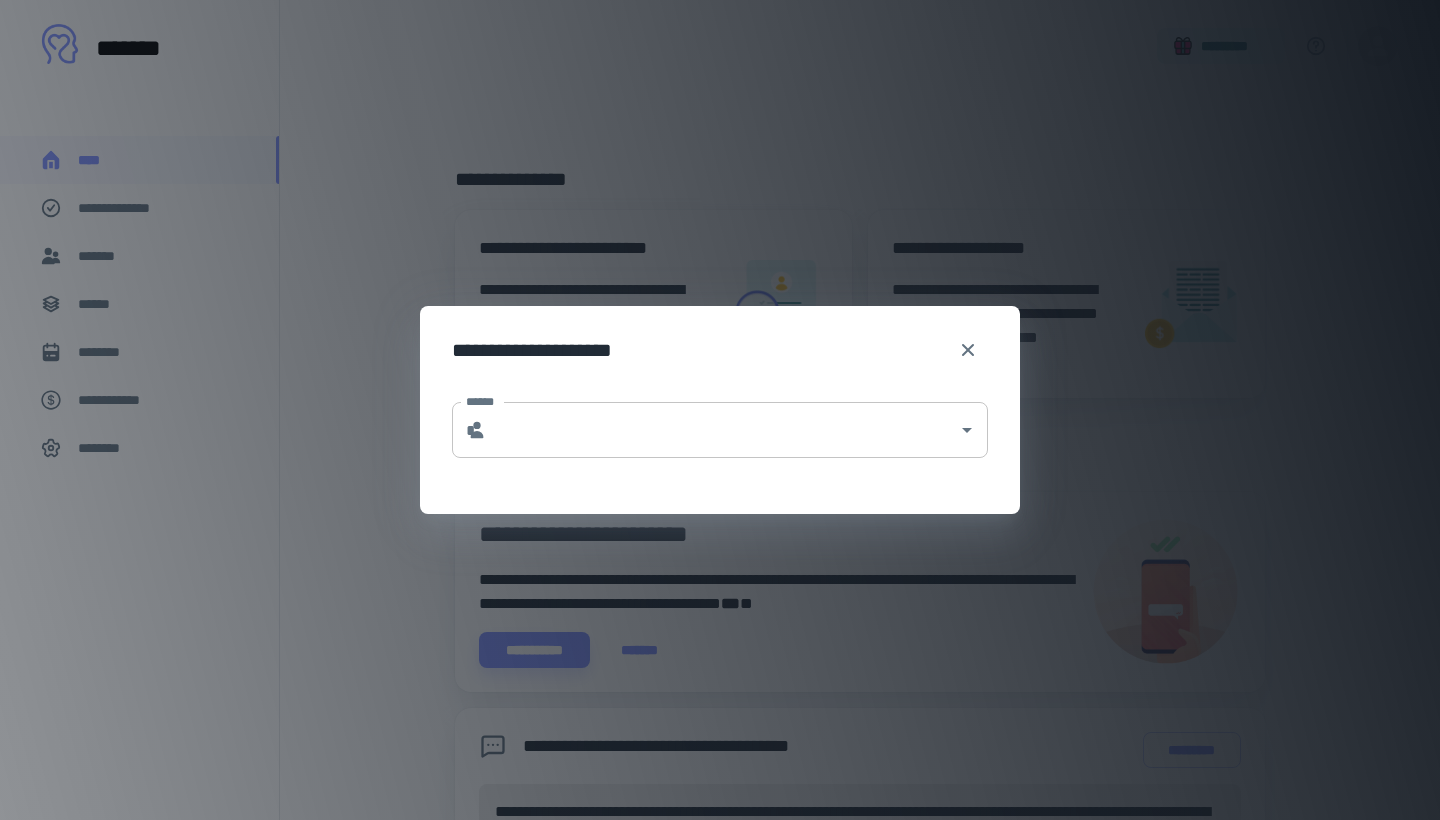click on "******" at bounding box center [722, 430] 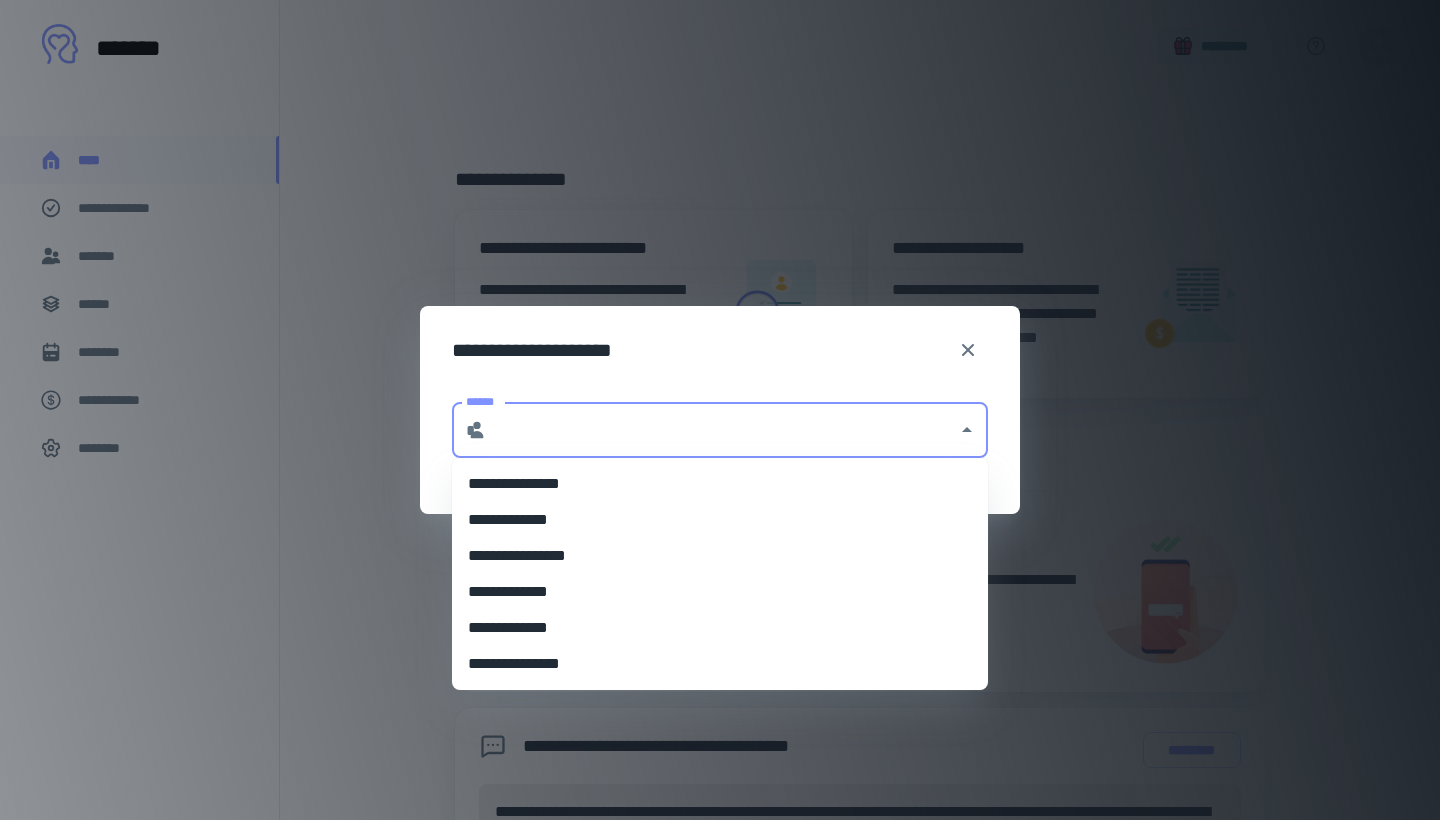 click on "**********" at bounding box center (720, 556) 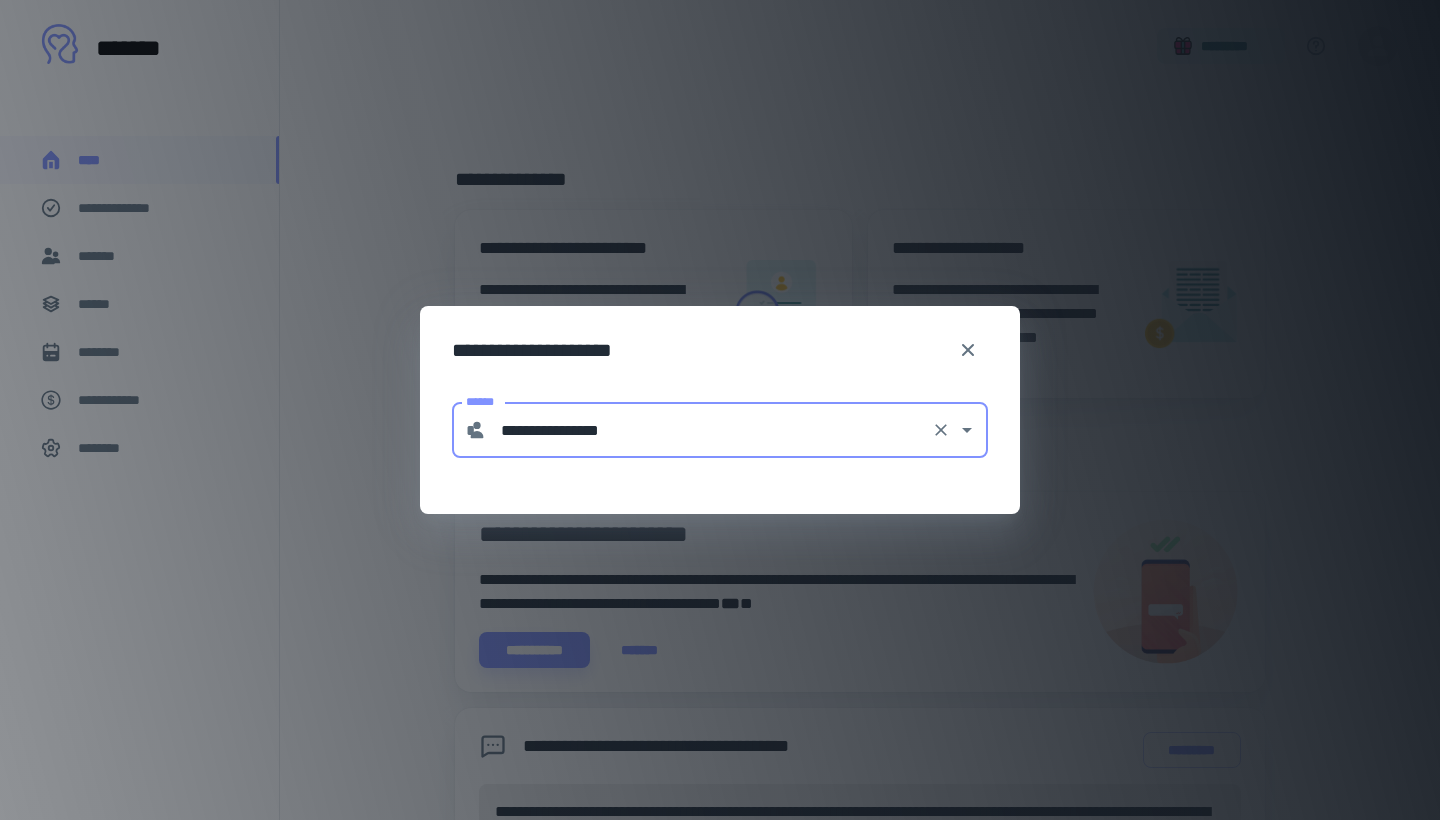 type on "**********" 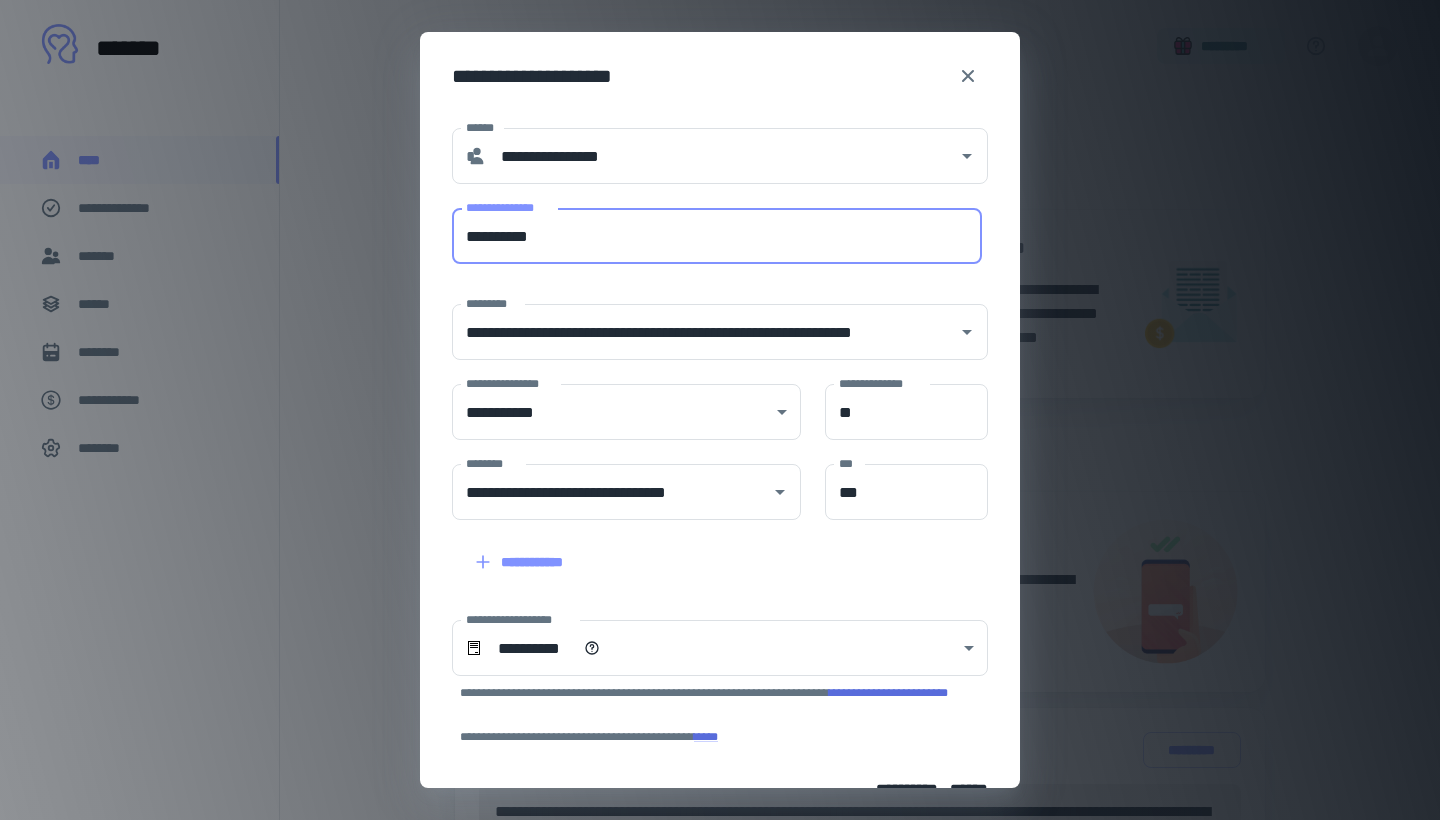 click on "**********" at bounding box center (717, 236) 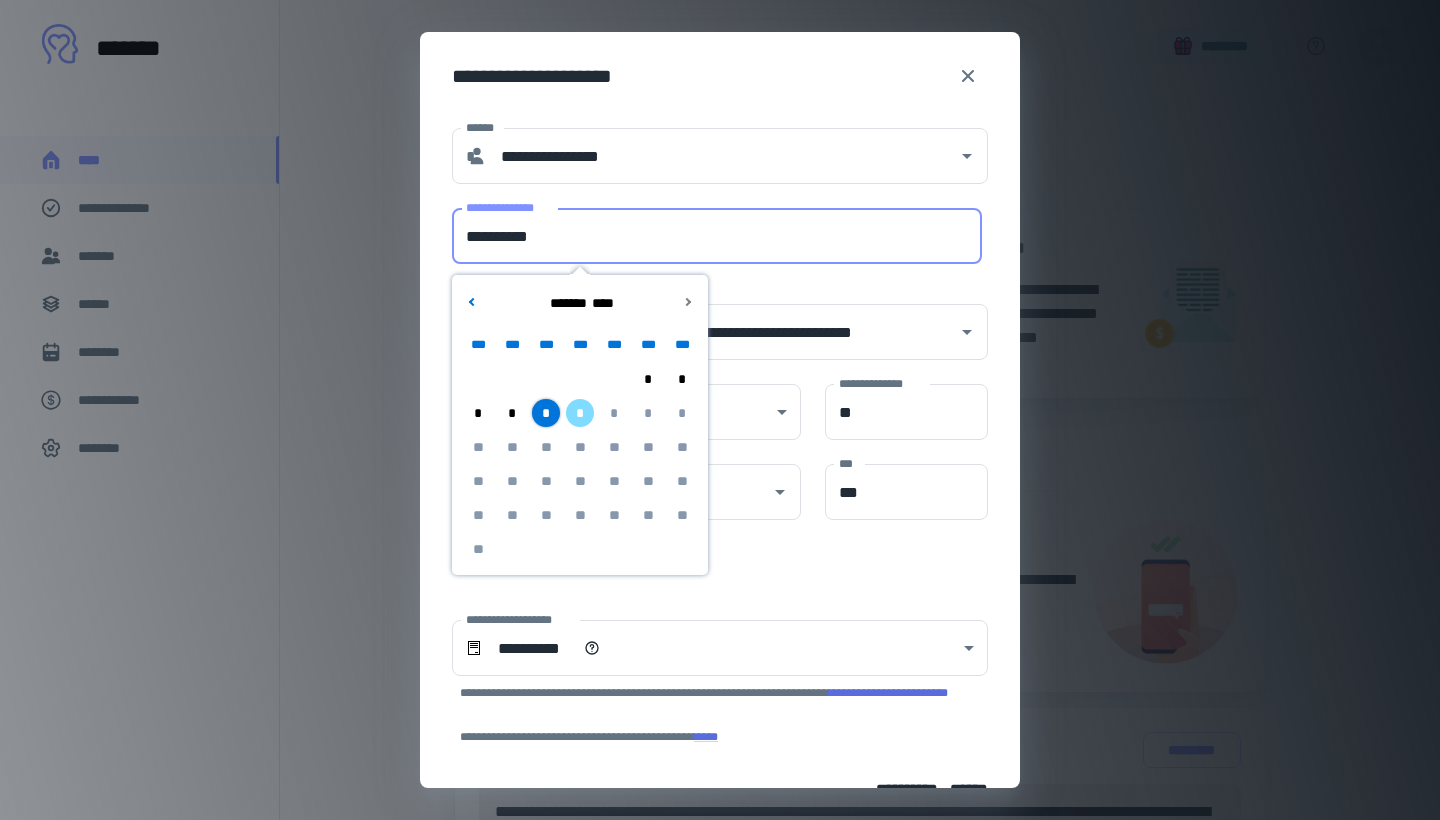 click on "**********" at bounding box center [717, 236] 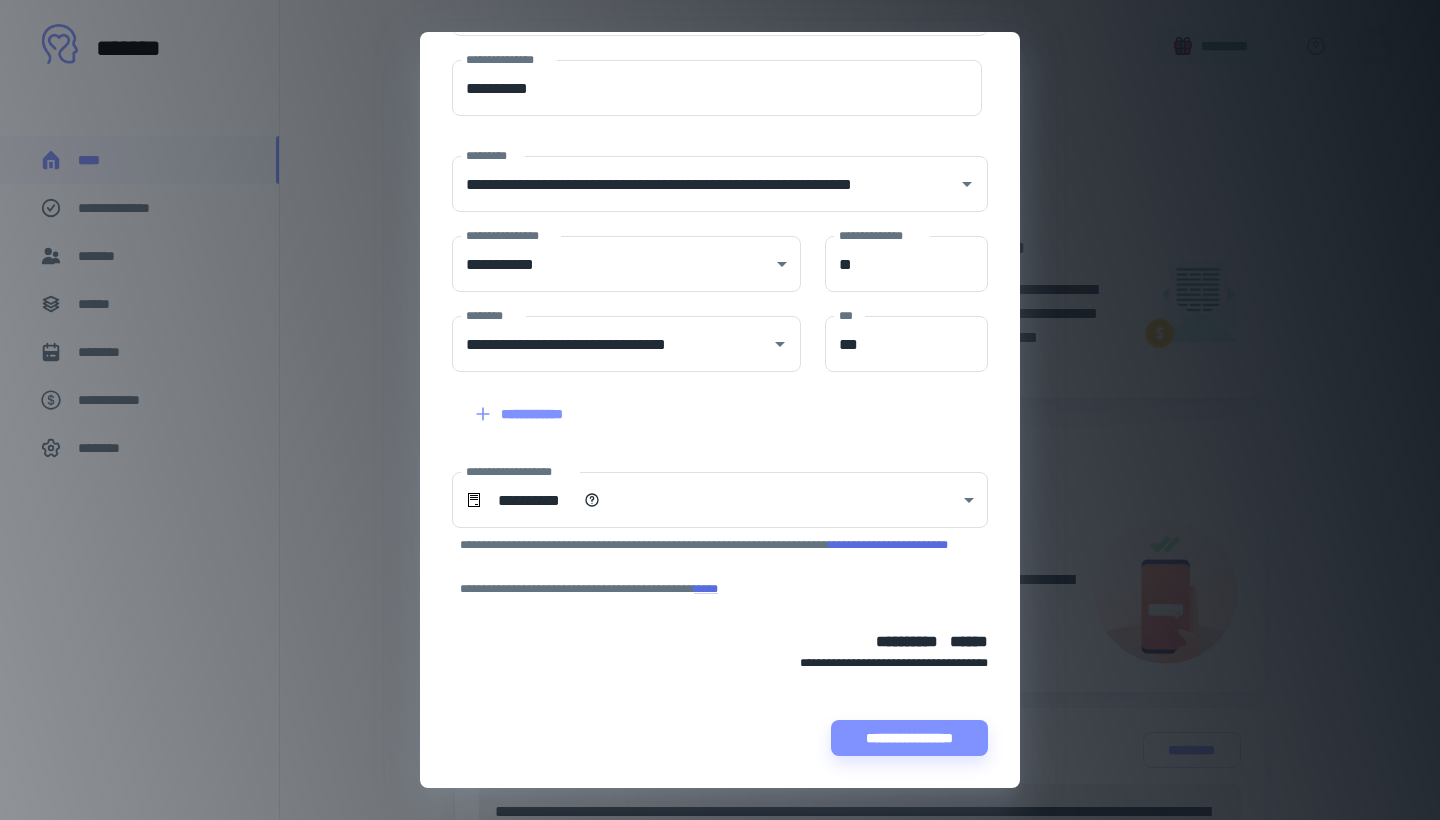 scroll, scrollTop: 148, scrollLeft: 0, axis: vertical 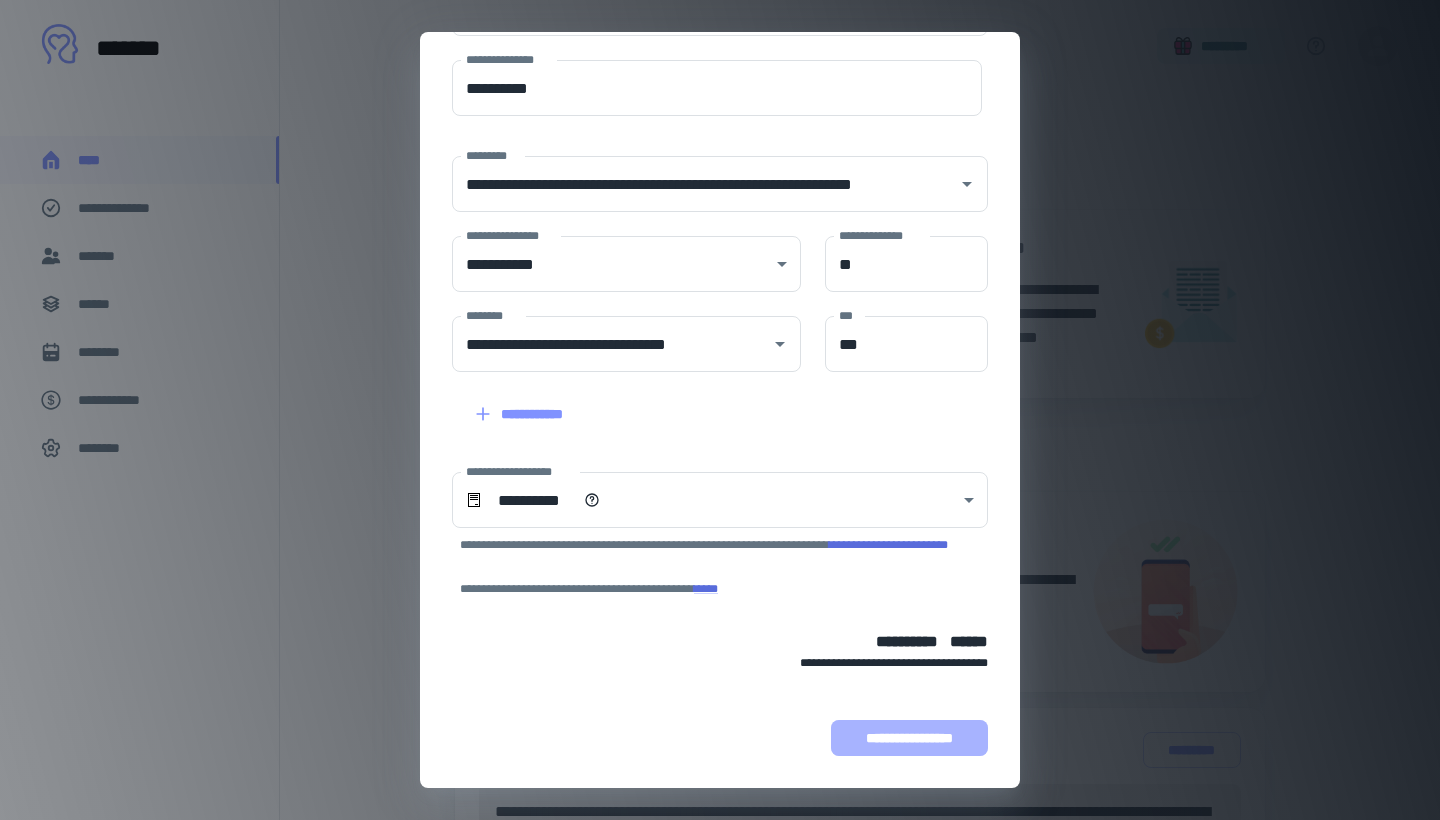 click on "**********" at bounding box center (909, 738) 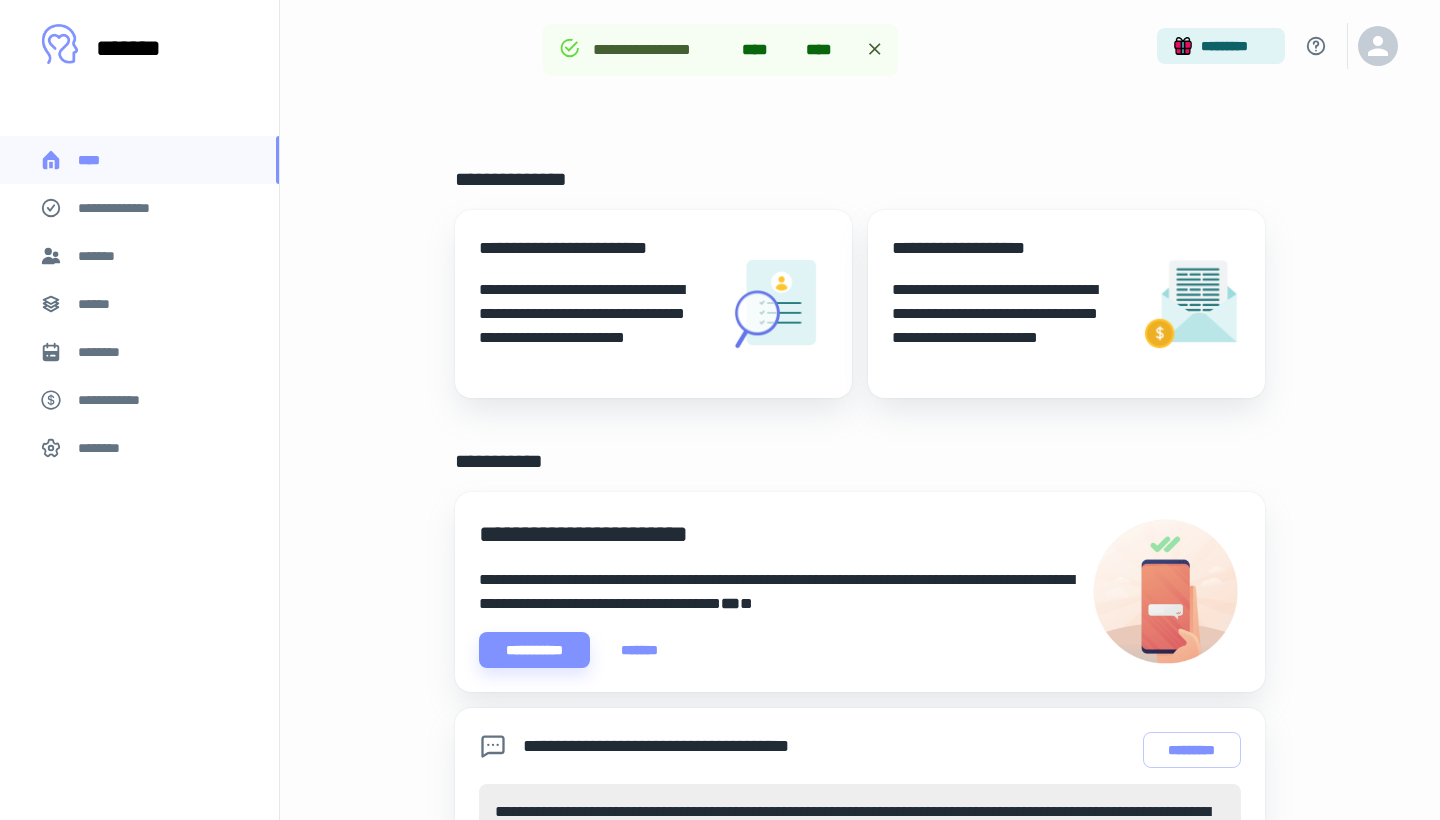 click on "****" at bounding box center [824, 50] 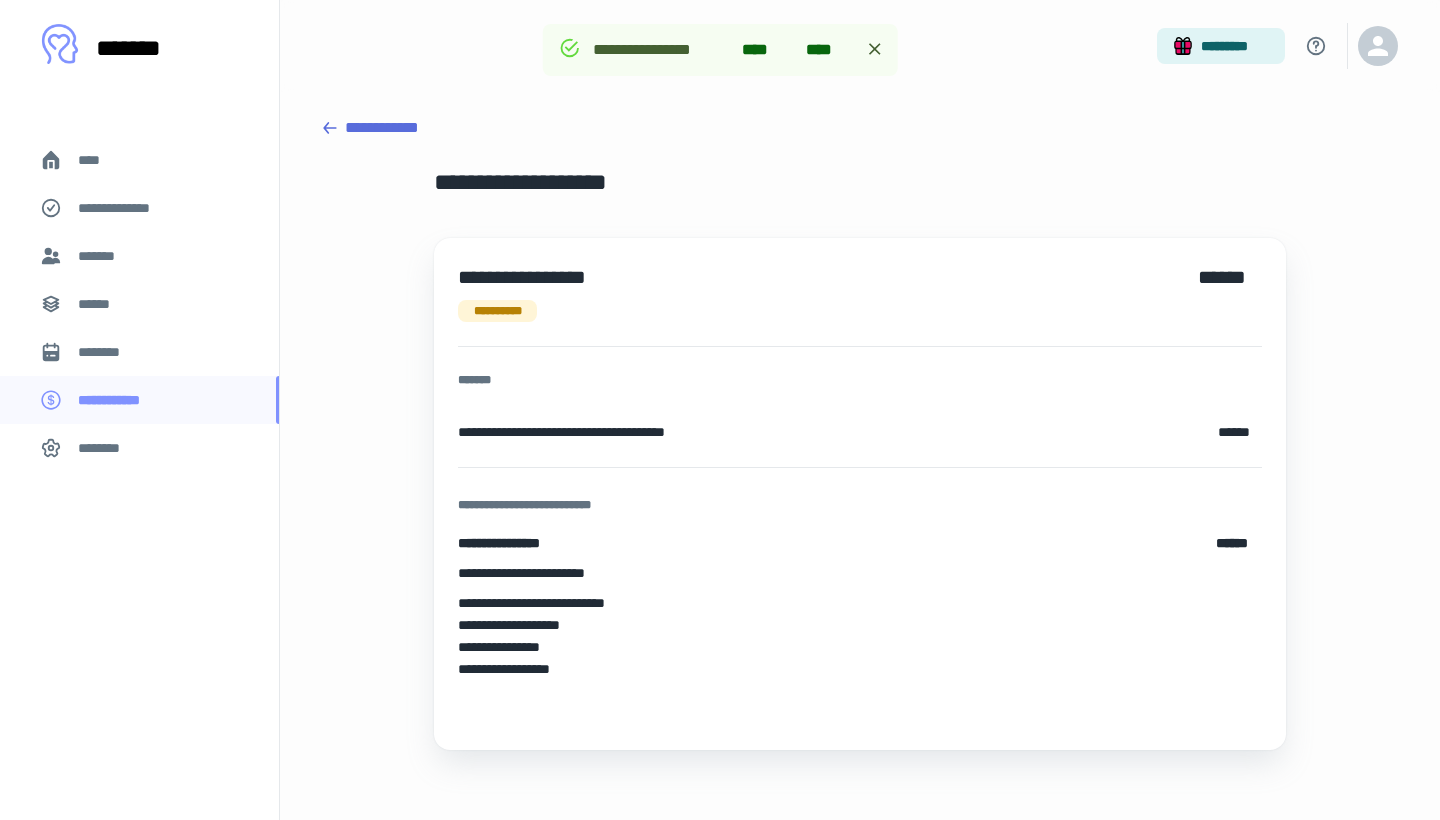 click 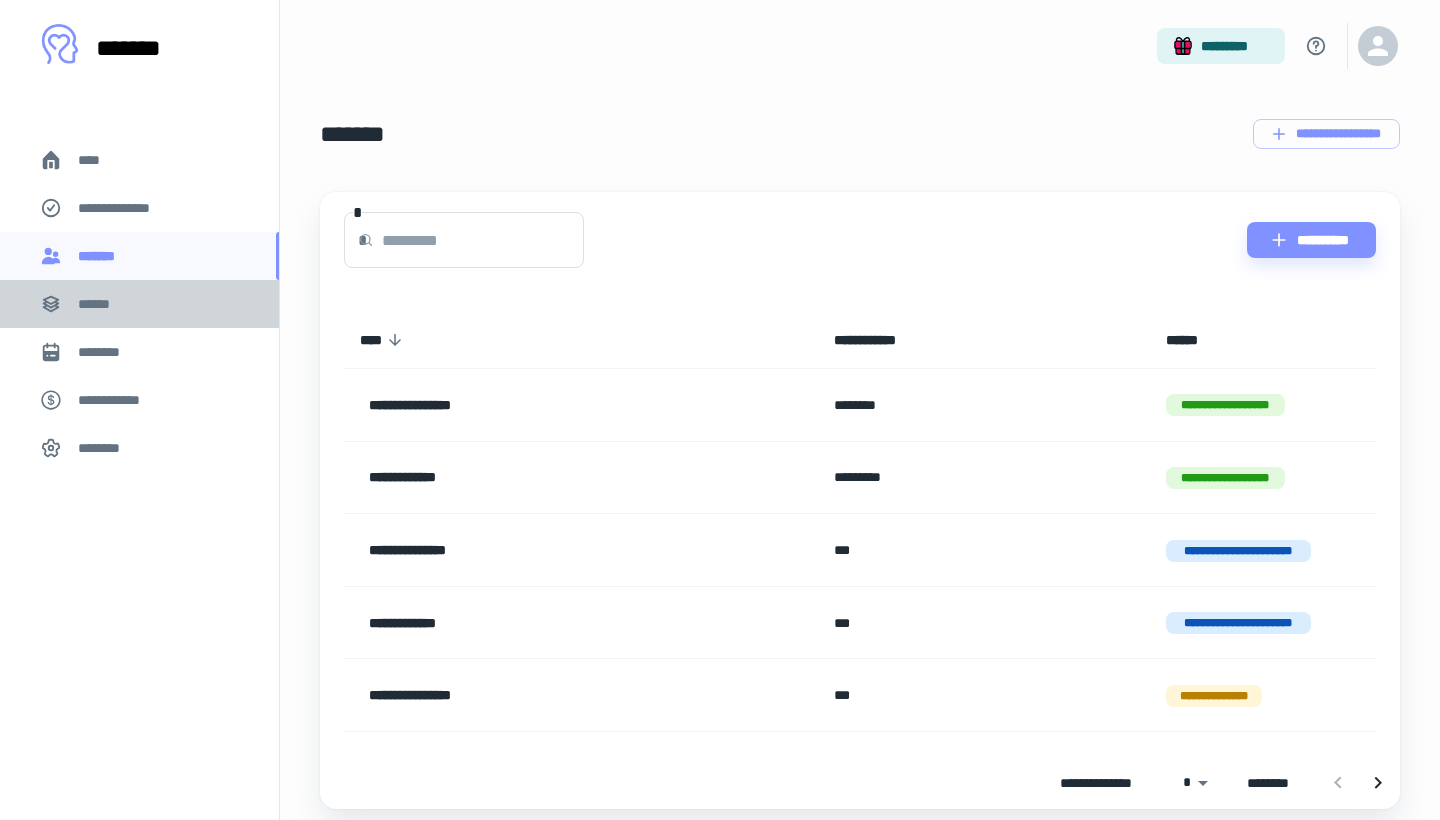 click on "******" at bounding box center [139, 304] 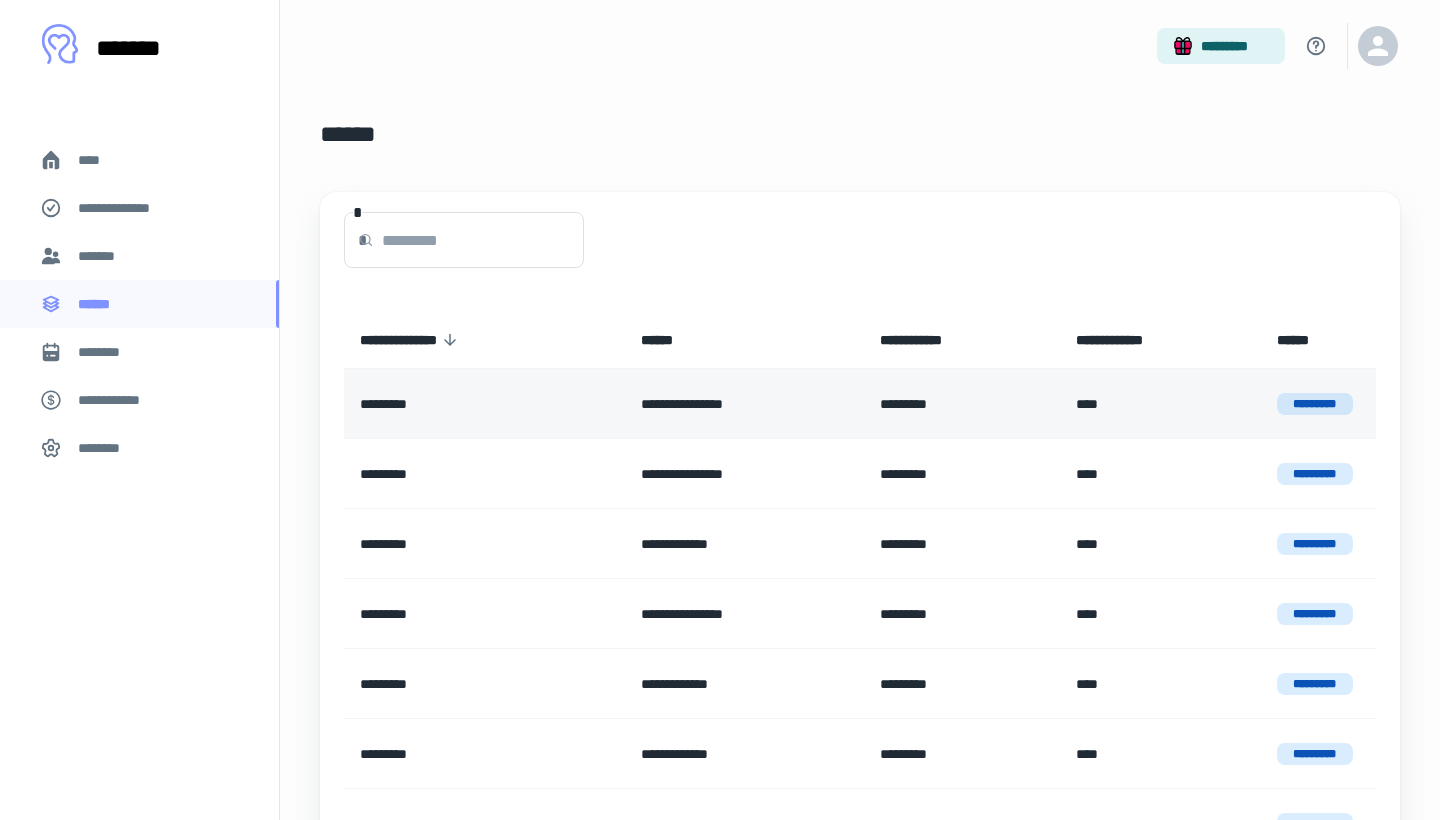click on "**********" at bounding box center (744, 404) 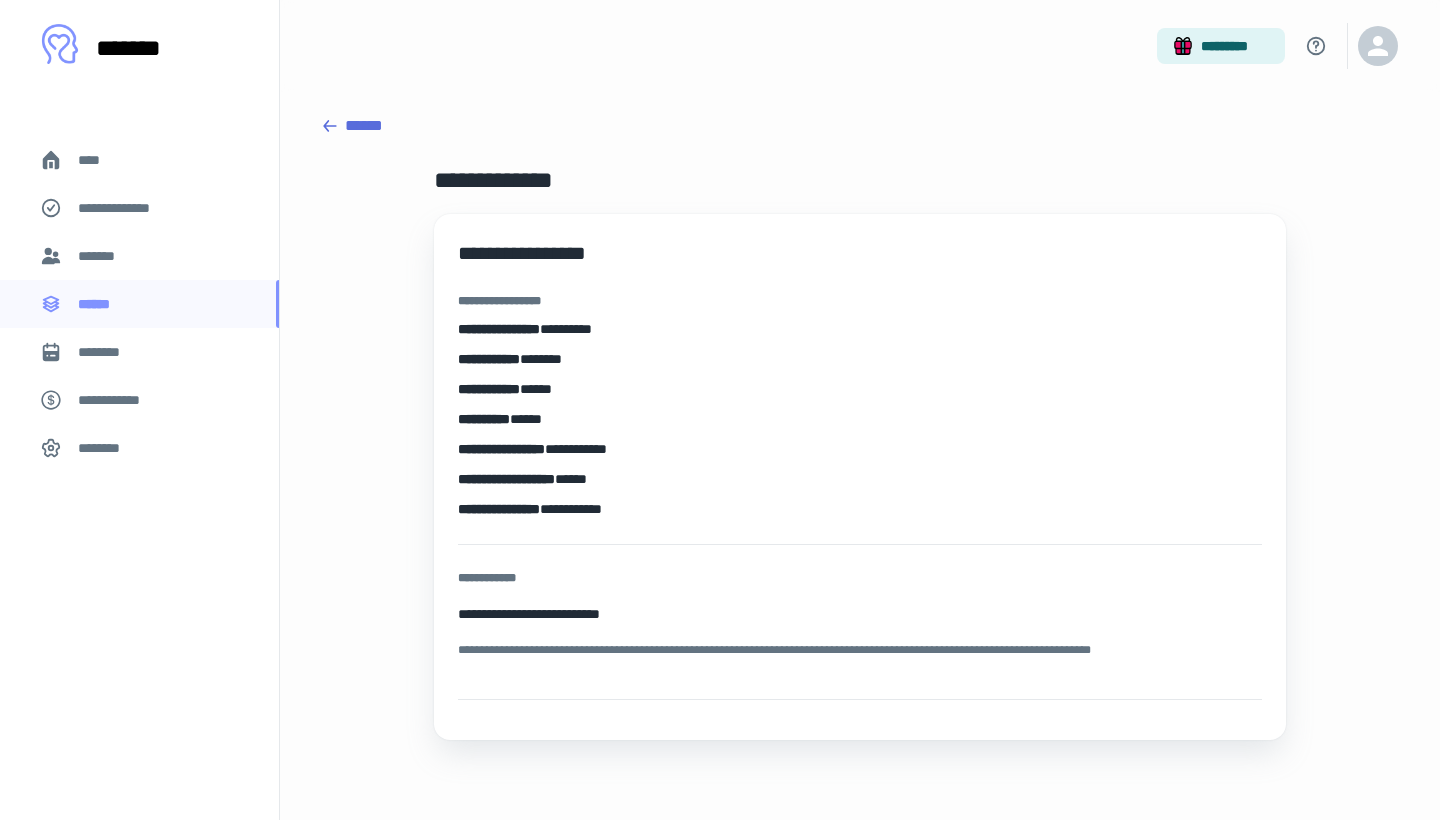 scroll, scrollTop: 2, scrollLeft: 0, axis: vertical 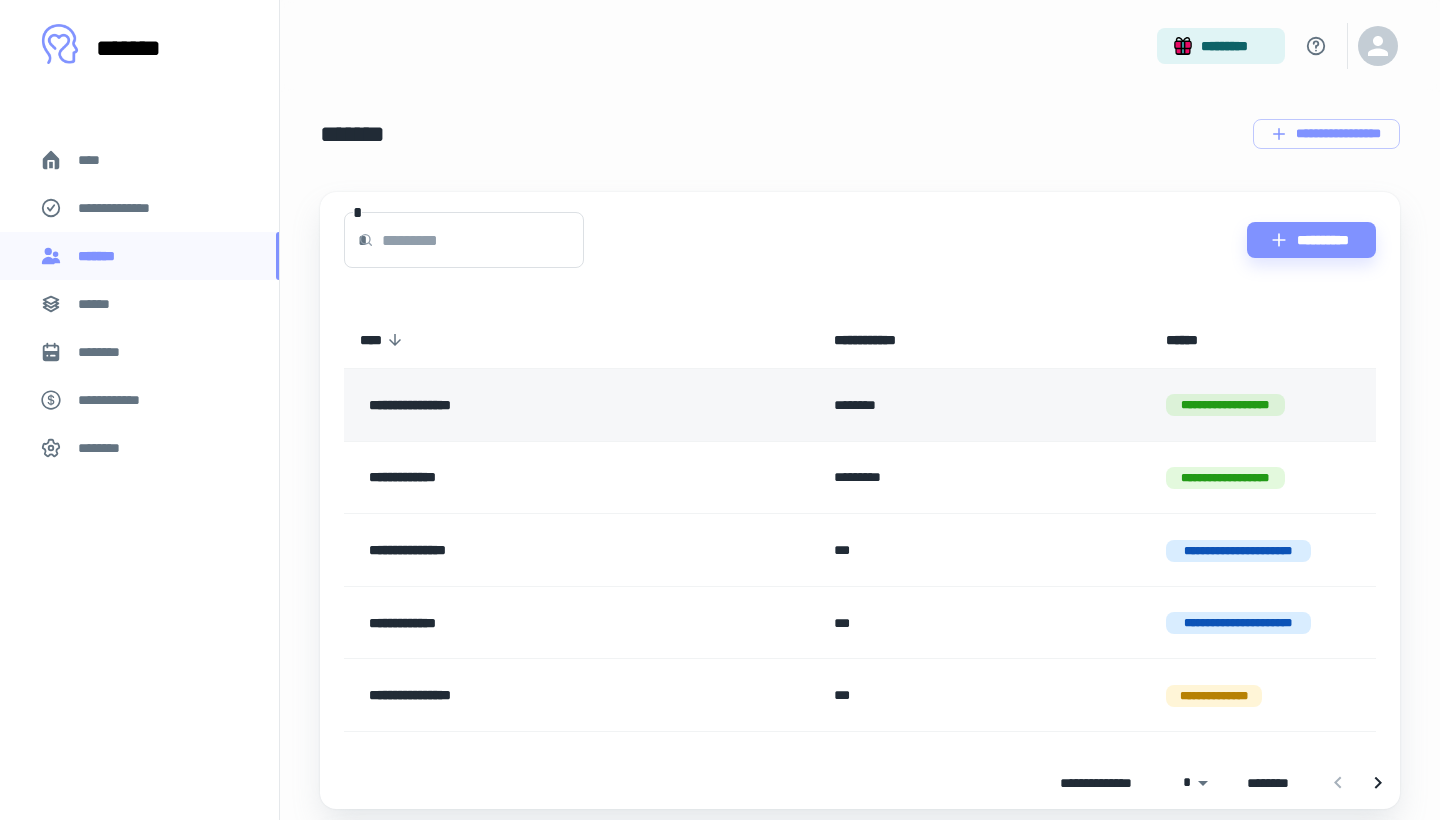 click on "**********" at bounding box center (530, 405) 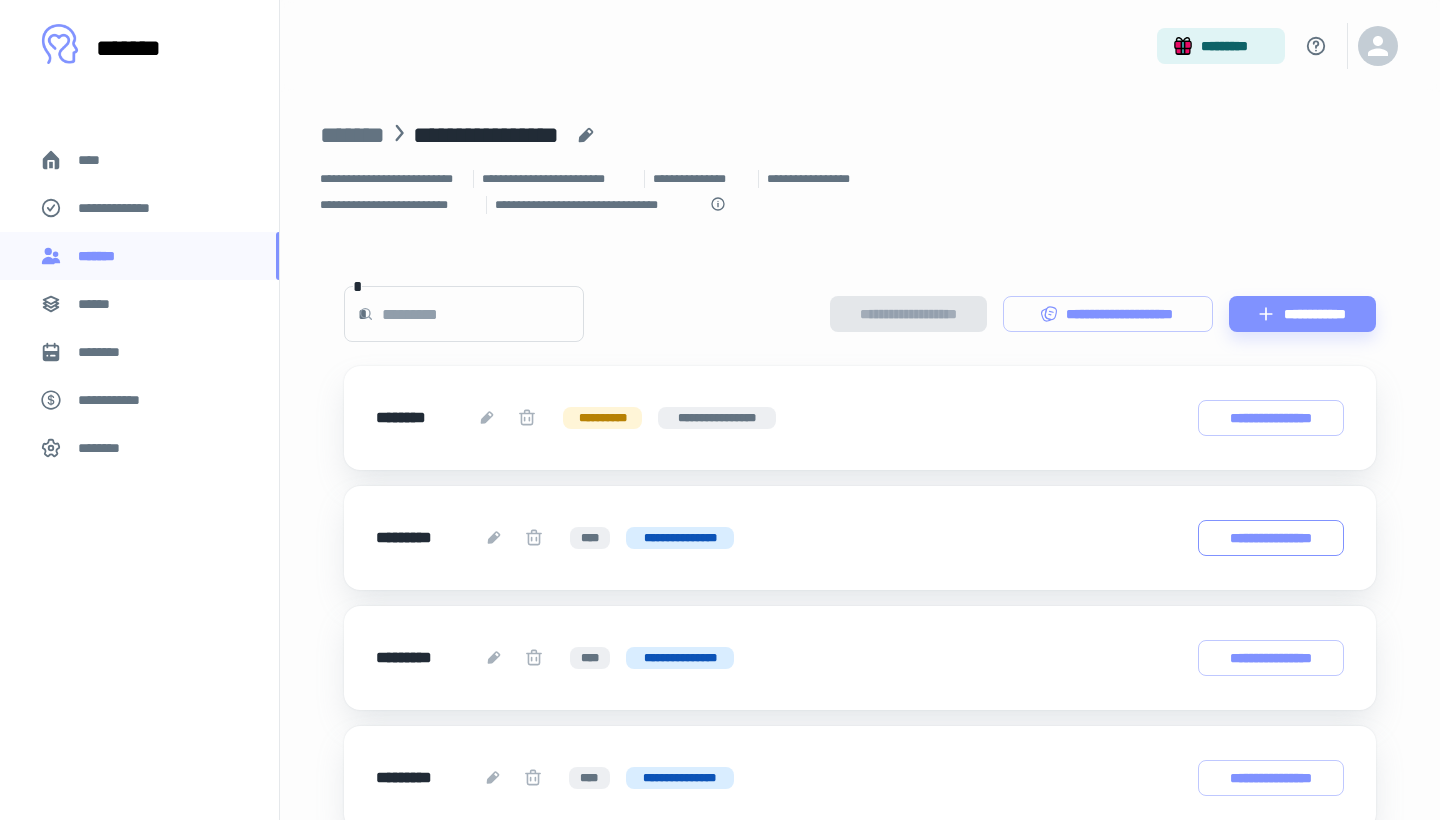 scroll, scrollTop: 0, scrollLeft: 0, axis: both 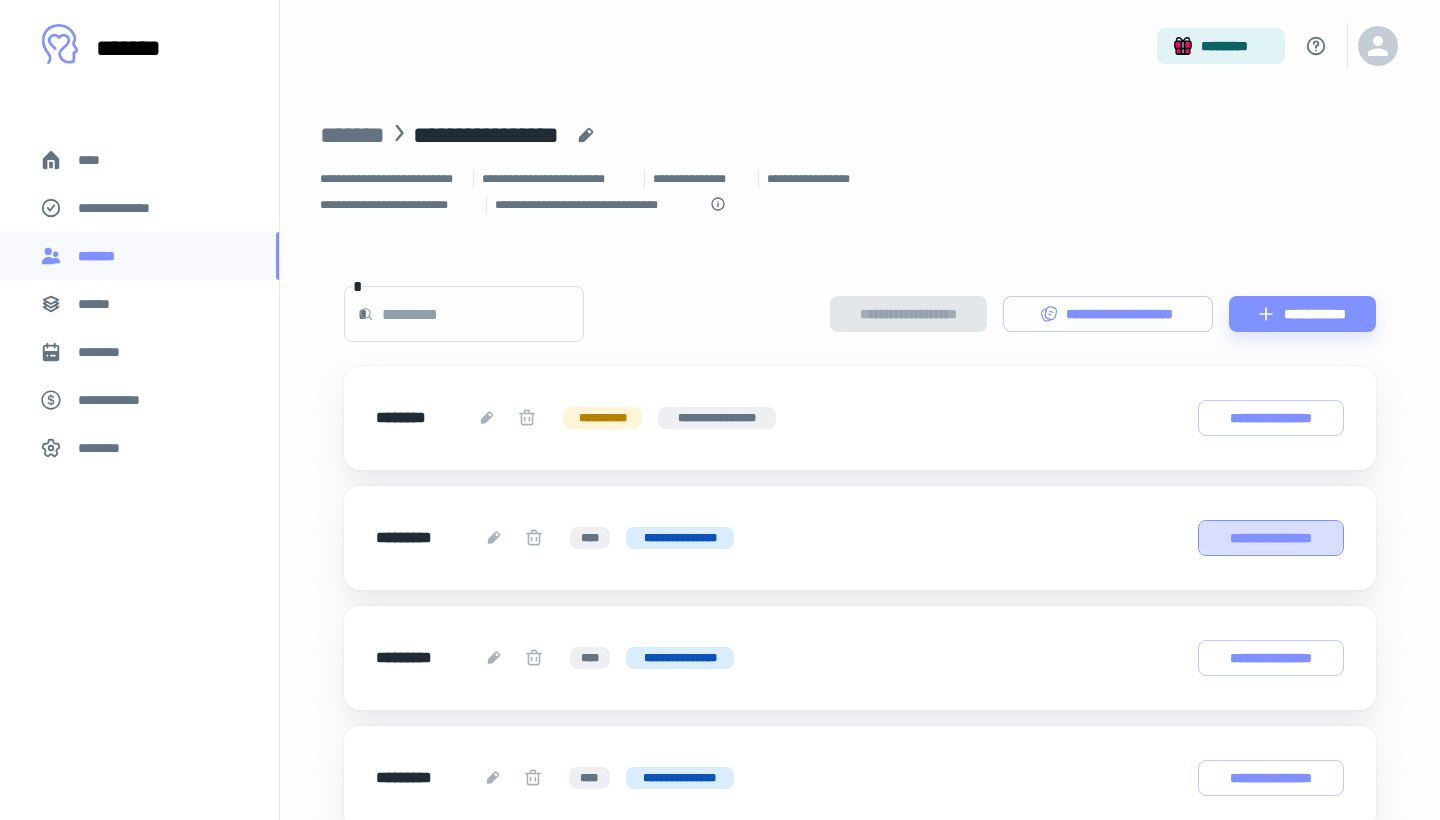 click on "**********" at bounding box center [1271, 538] 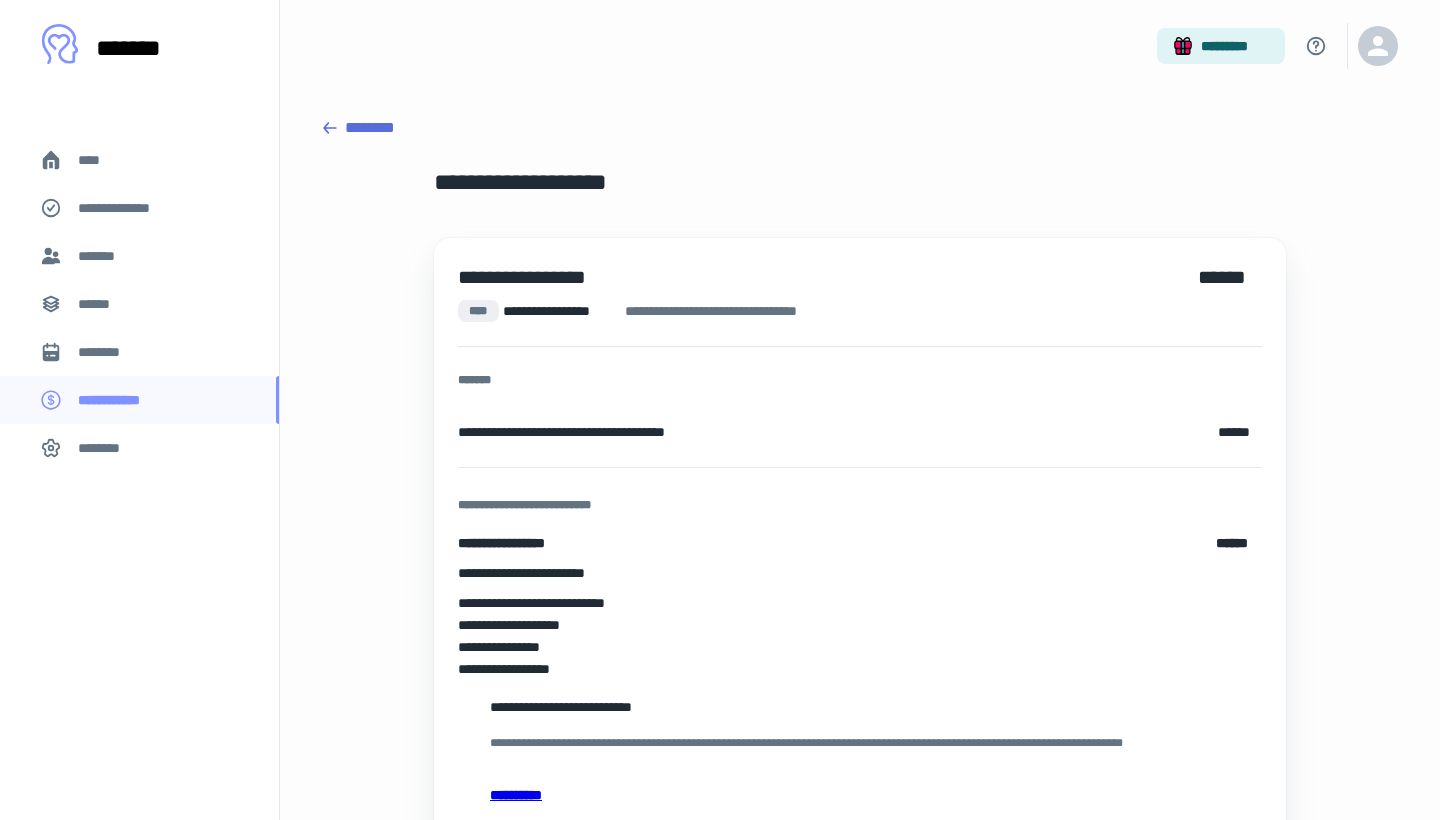scroll, scrollTop: 0, scrollLeft: 0, axis: both 